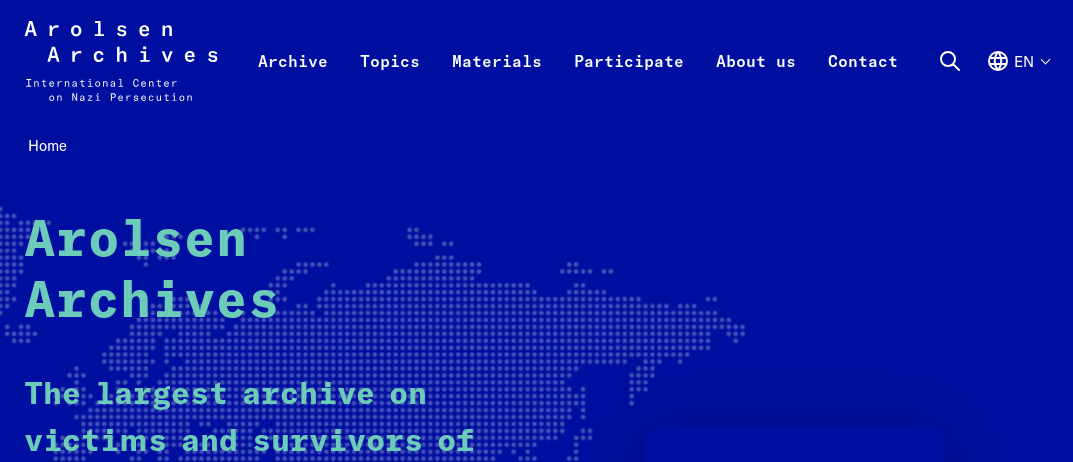scroll, scrollTop: 0, scrollLeft: 0, axis: both 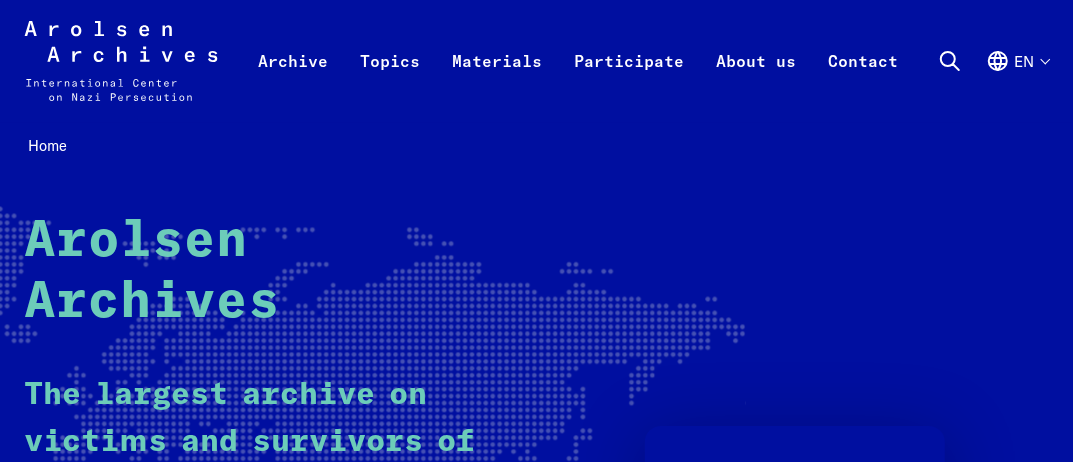 click 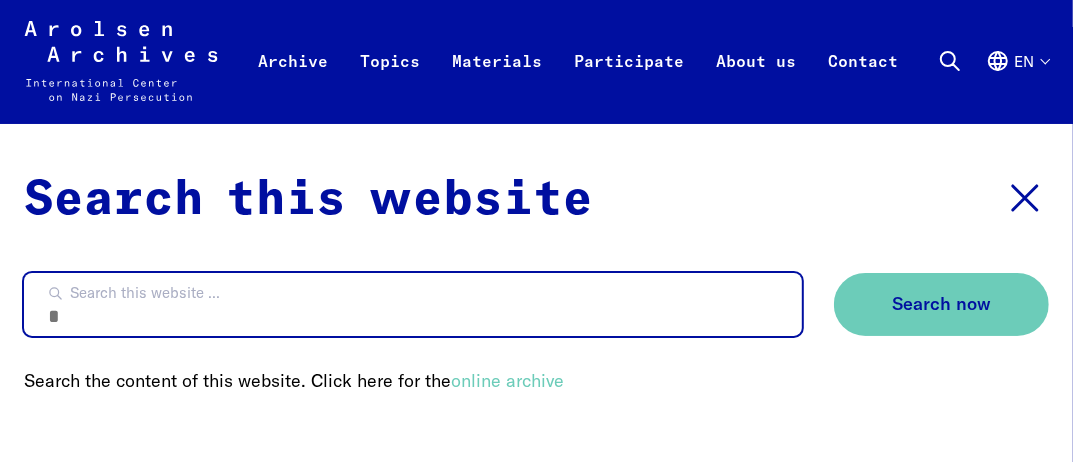 click on "Search this website ..." at bounding box center [413, 304] 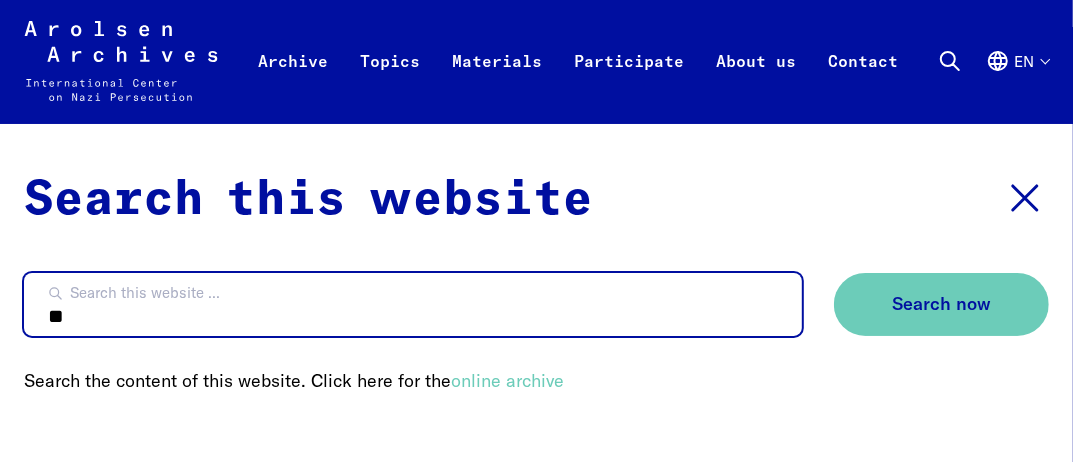 type on "*" 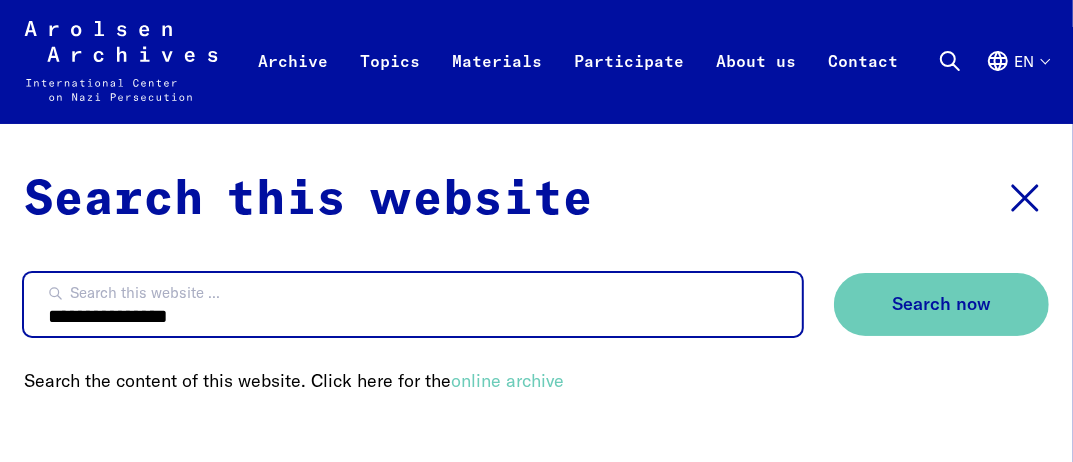 drag, startPoint x: 262, startPoint y: 312, endPoint x: 1, endPoint y: 325, distance: 261.32355 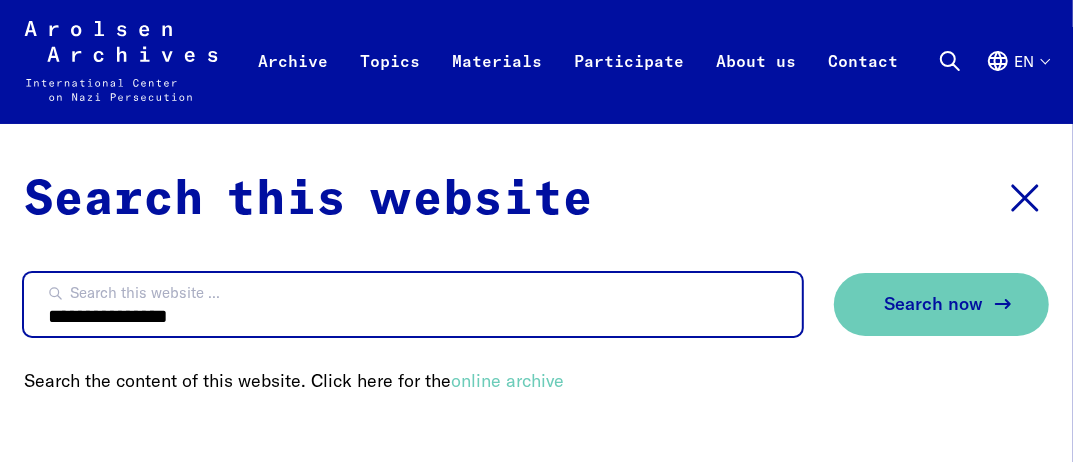 type on "**********" 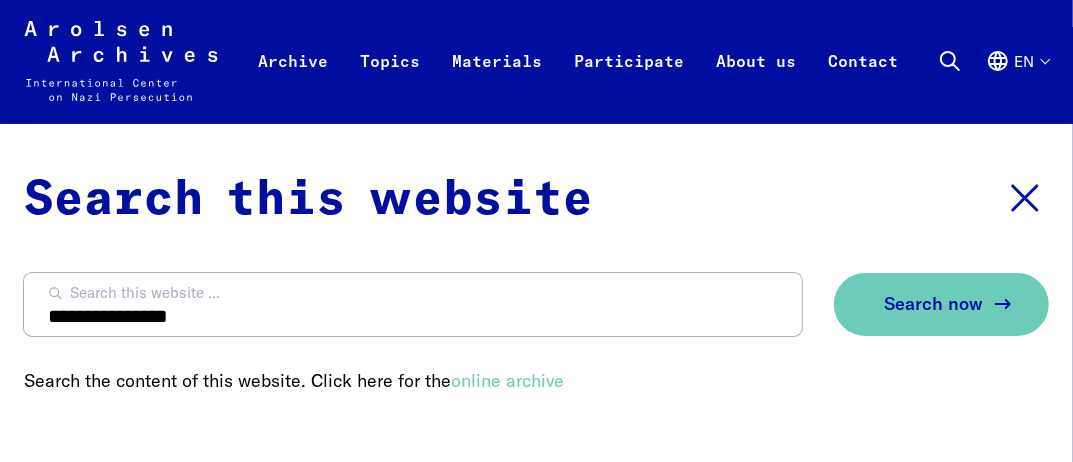 click on "Search now" at bounding box center [933, 304] 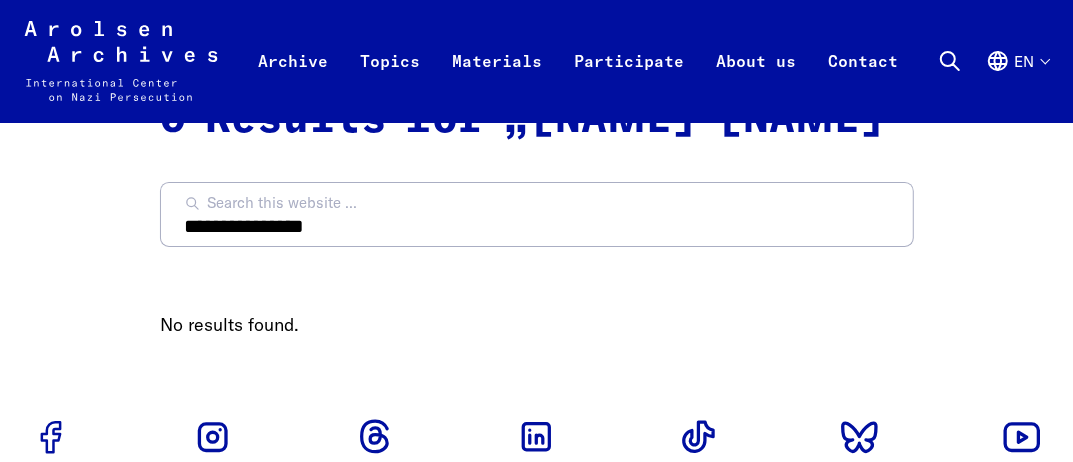 scroll, scrollTop: 0, scrollLeft: 0, axis: both 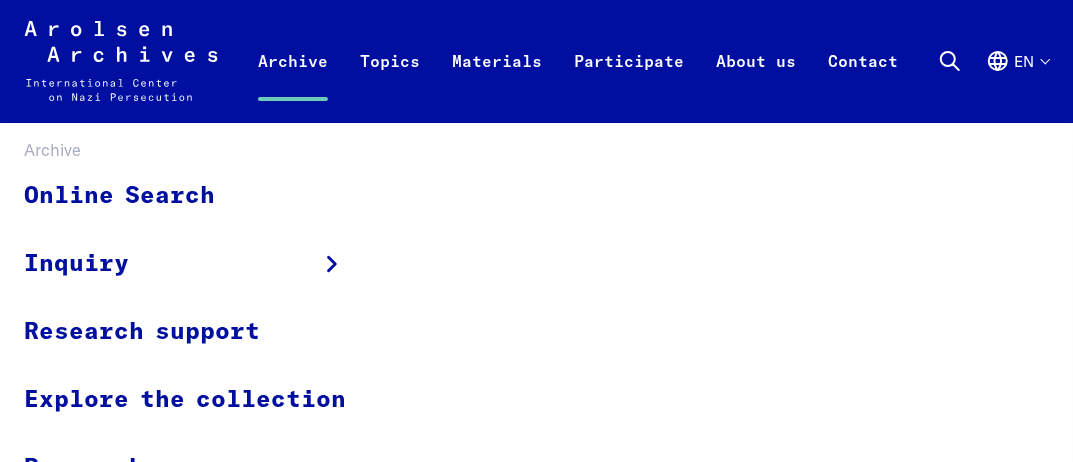 click on "Archive" at bounding box center (293, 83) 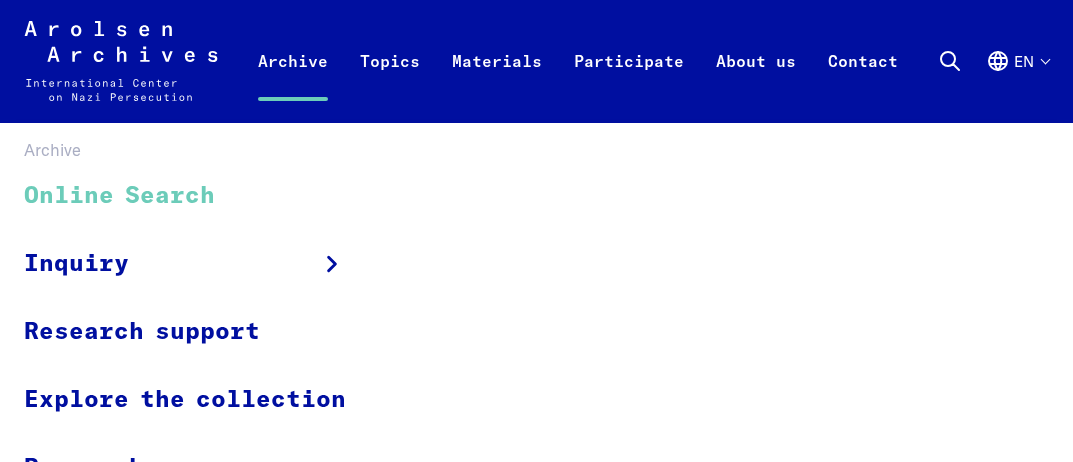 scroll, scrollTop: 0, scrollLeft: 0, axis: both 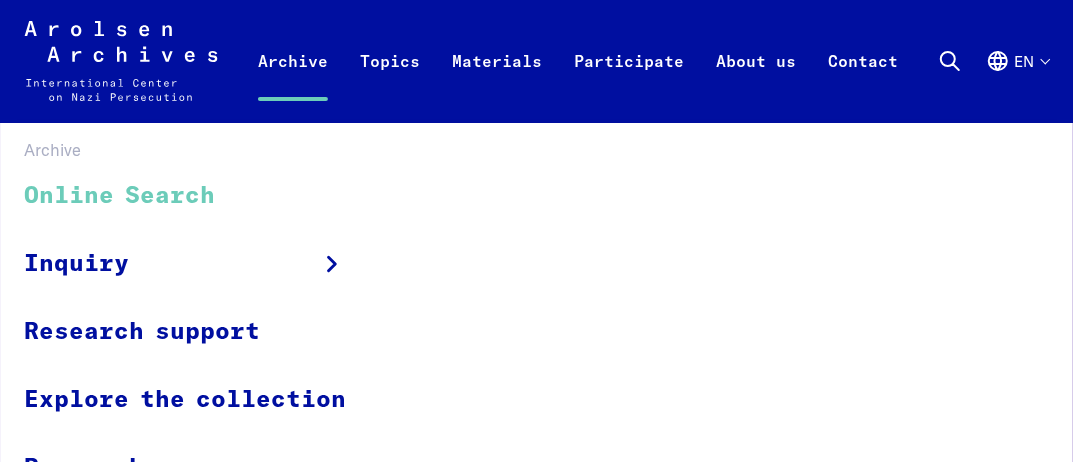 click on "Online Search" at bounding box center (198, 196) 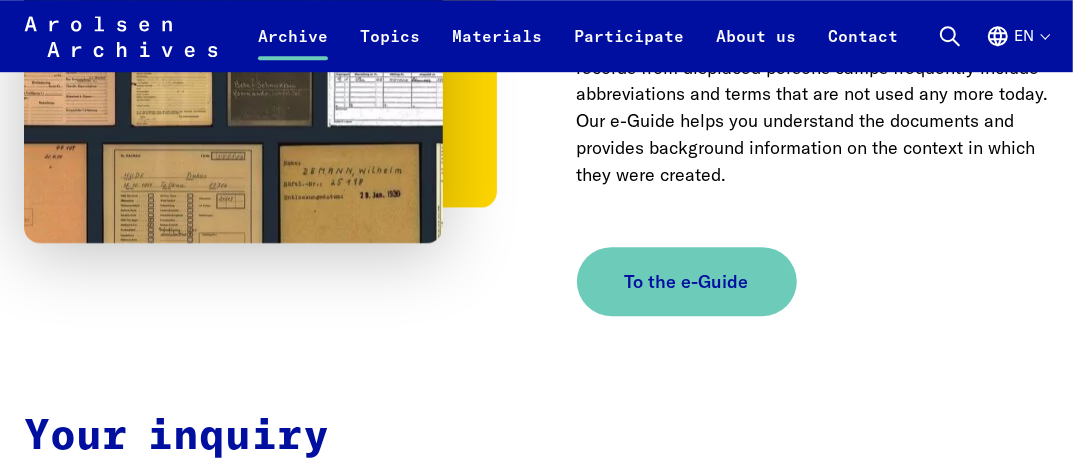 scroll, scrollTop: 3583, scrollLeft: 0, axis: vertical 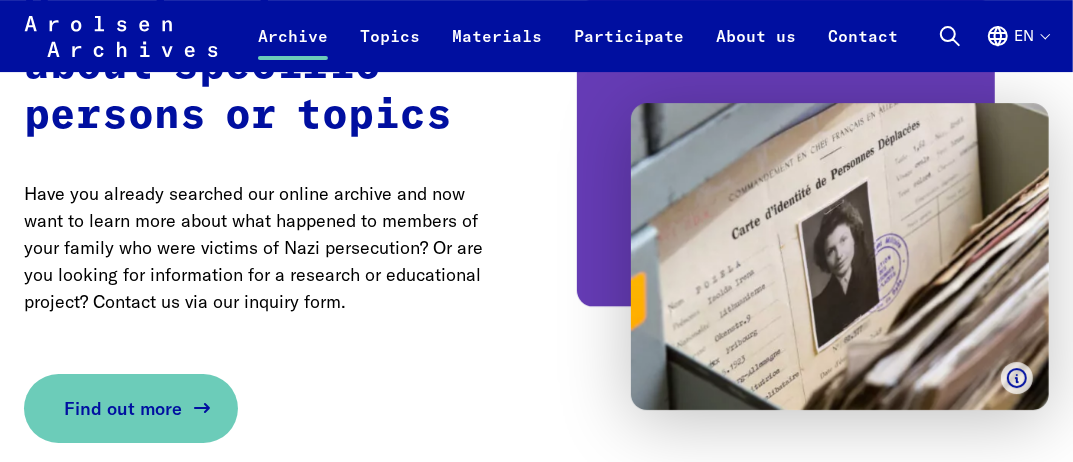 click on "Find out more" at bounding box center (123, 408) 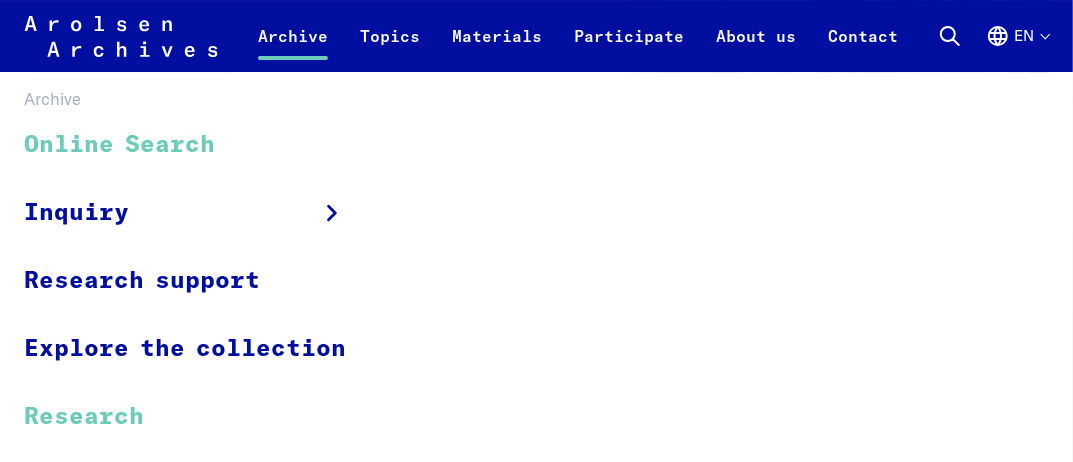 scroll, scrollTop: 3899, scrollLeft: 0, axis: vertical 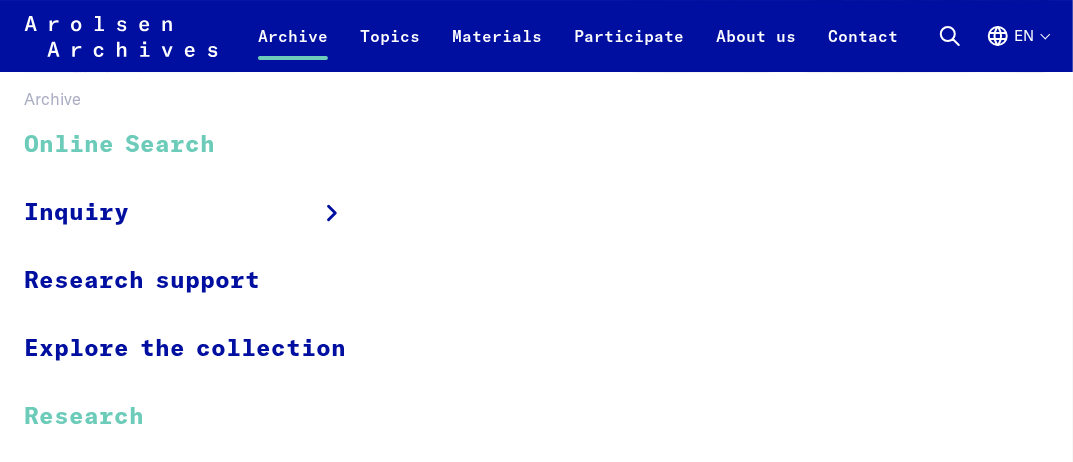 click on "Research" at bounding box center [198, 416] 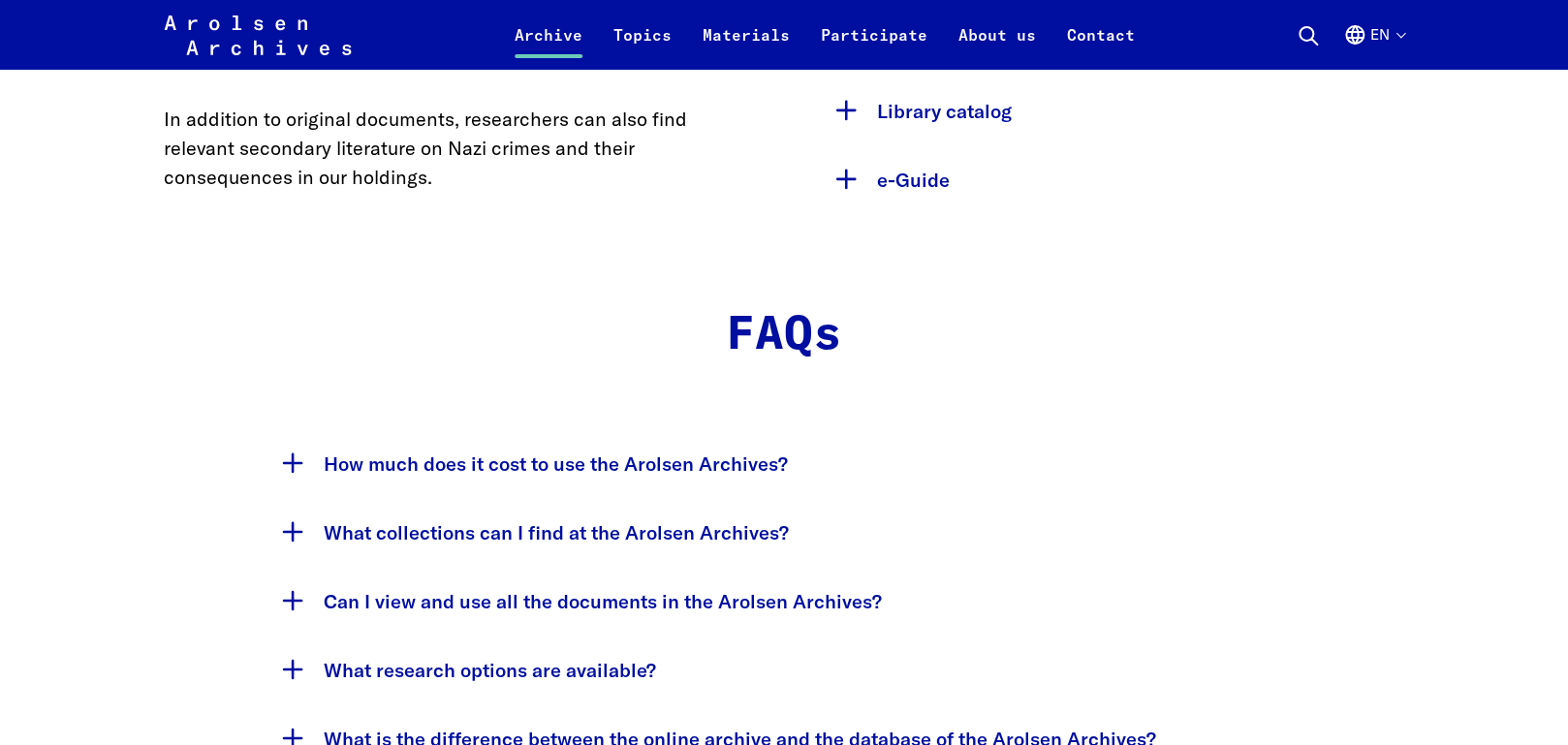 scroll, scrollTop: 3424, scrollLeft: 0, axis: vertical 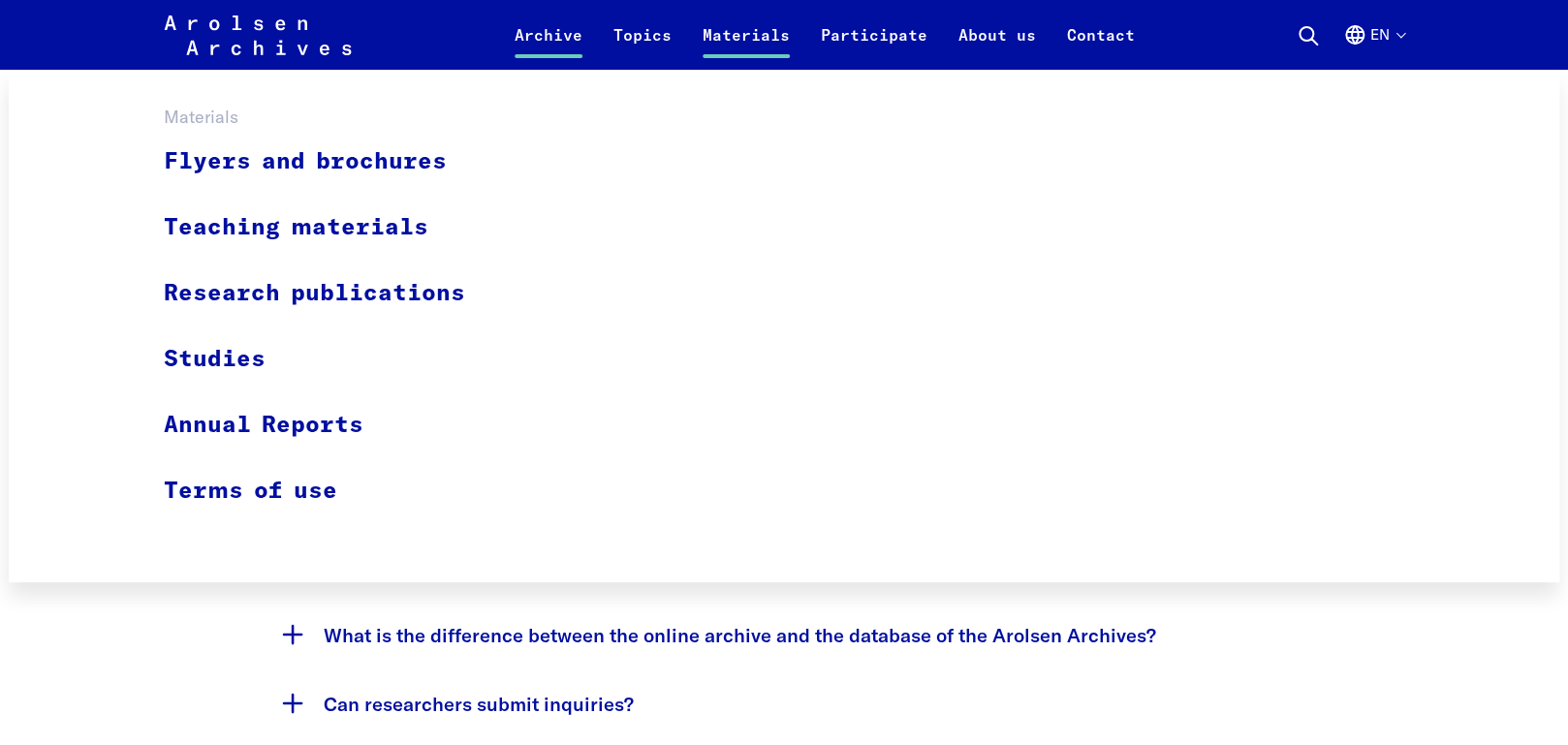 click on "Materials" at bounding box center (746, 47) 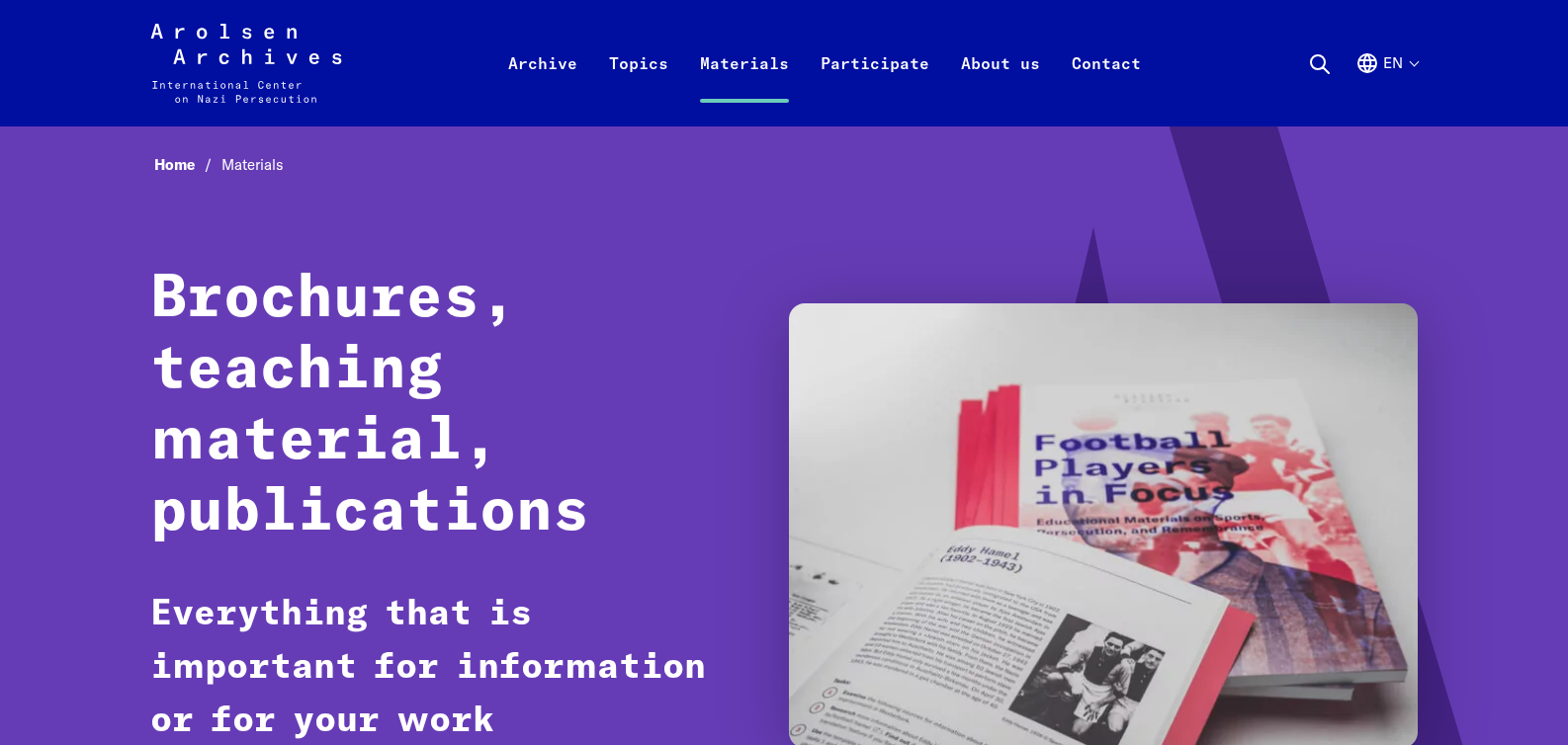scroll, scrollTop: 0, scrollLeft: 0, axis: both 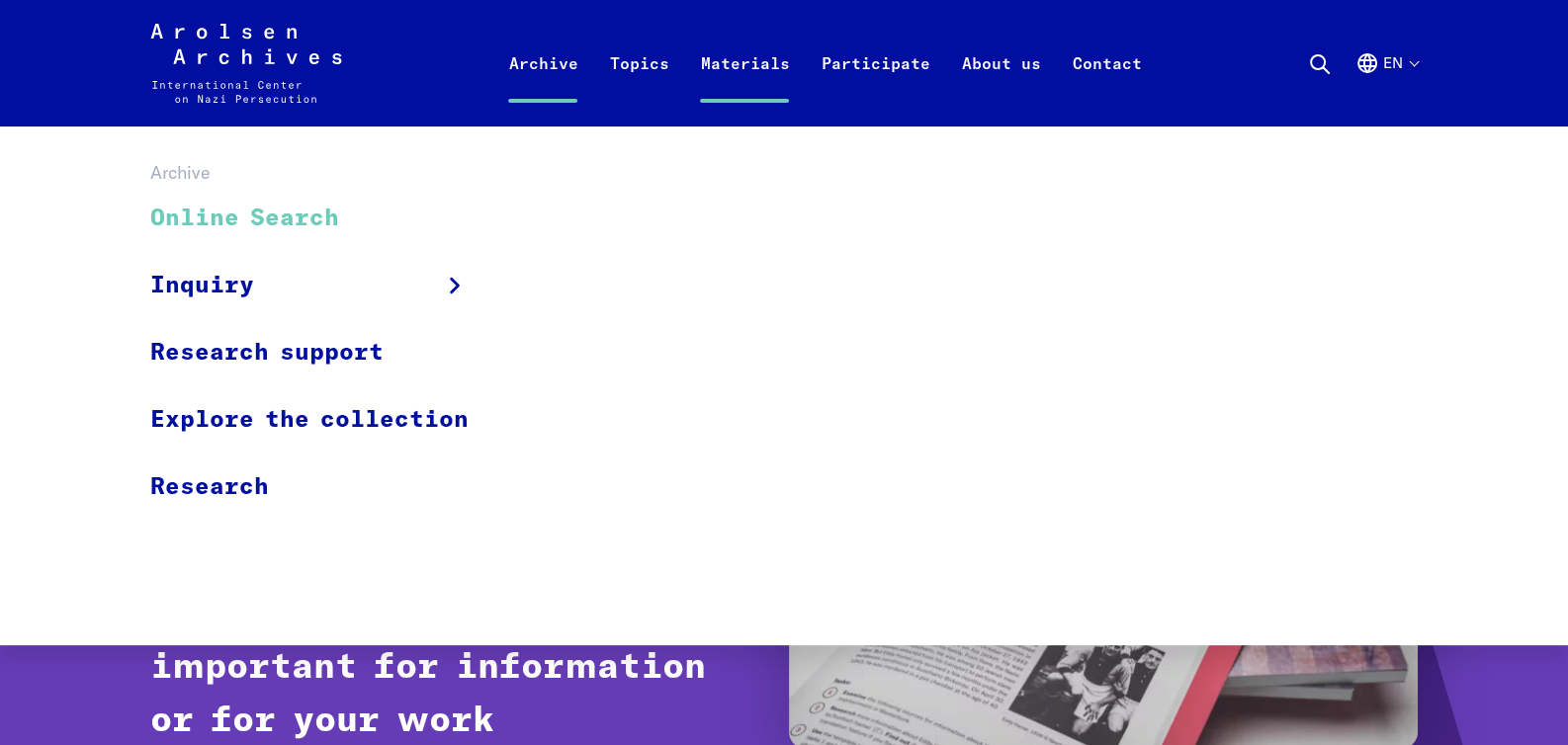 click on "Online Search" at bounding box center [322, 218] 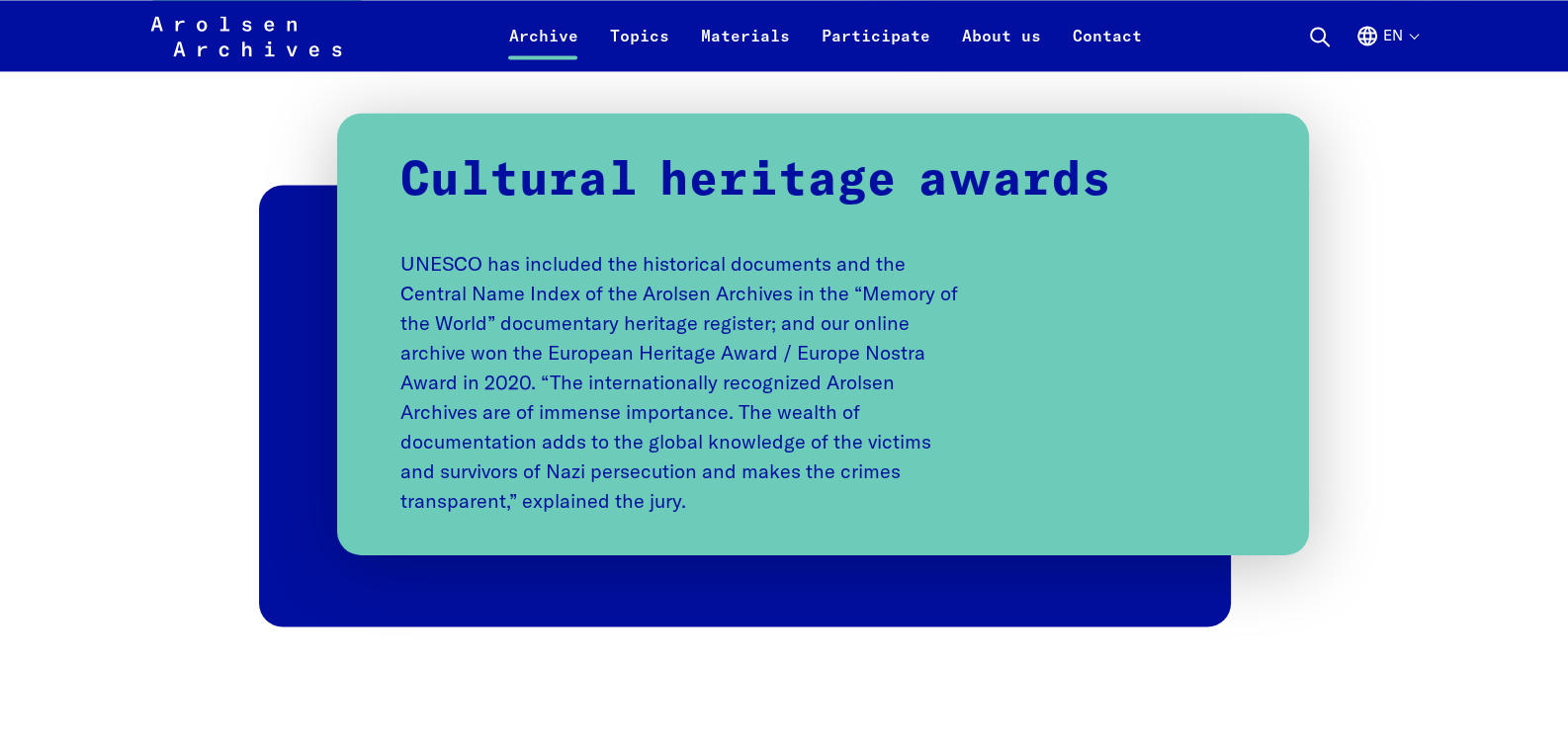 scroll, scrollTop: 3591, scrollLeft: 0, axis: vertical 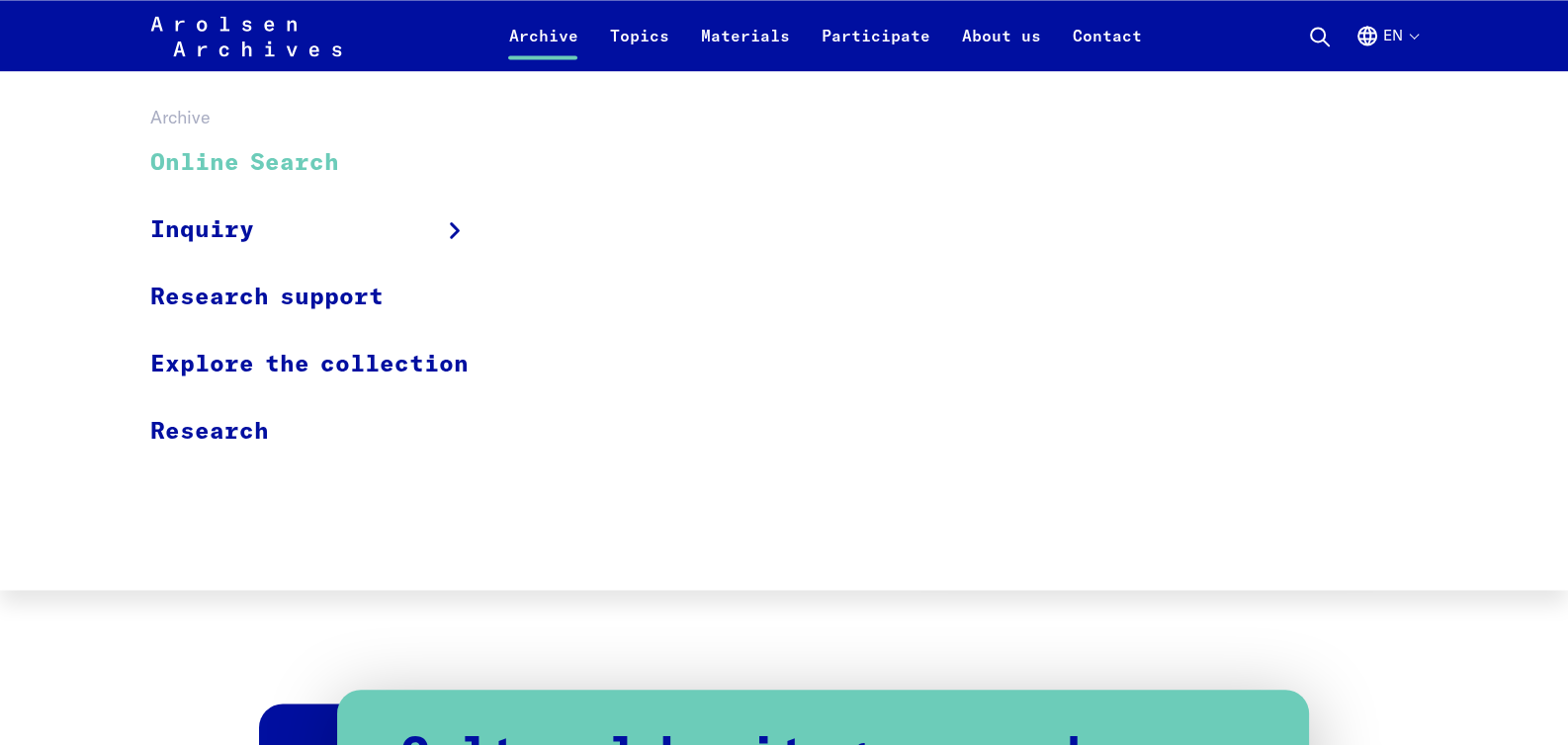 click on "Archive" at bounding box center [543, 47] 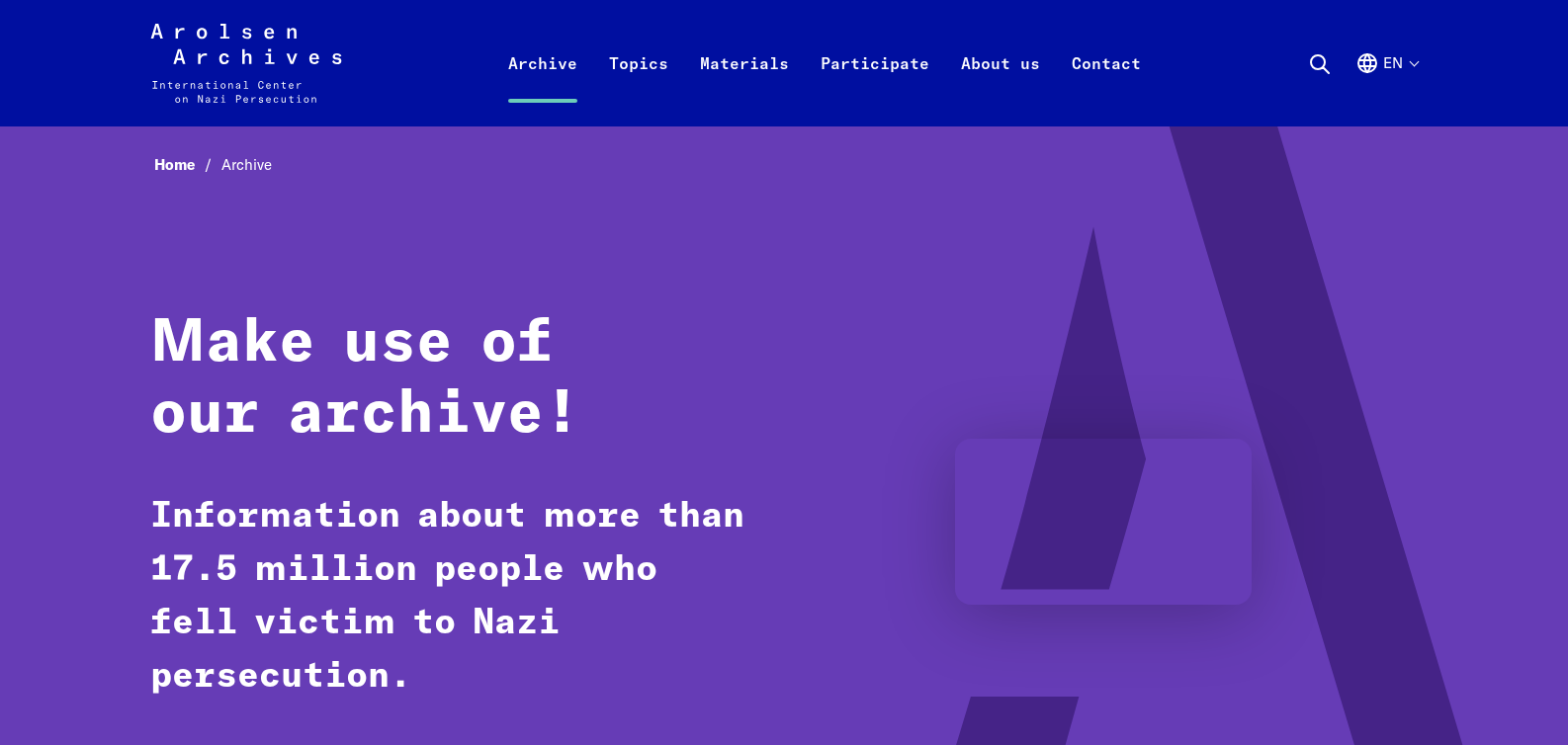 scroll, scrollTop: 0, scrollLeft: 0, axis: both 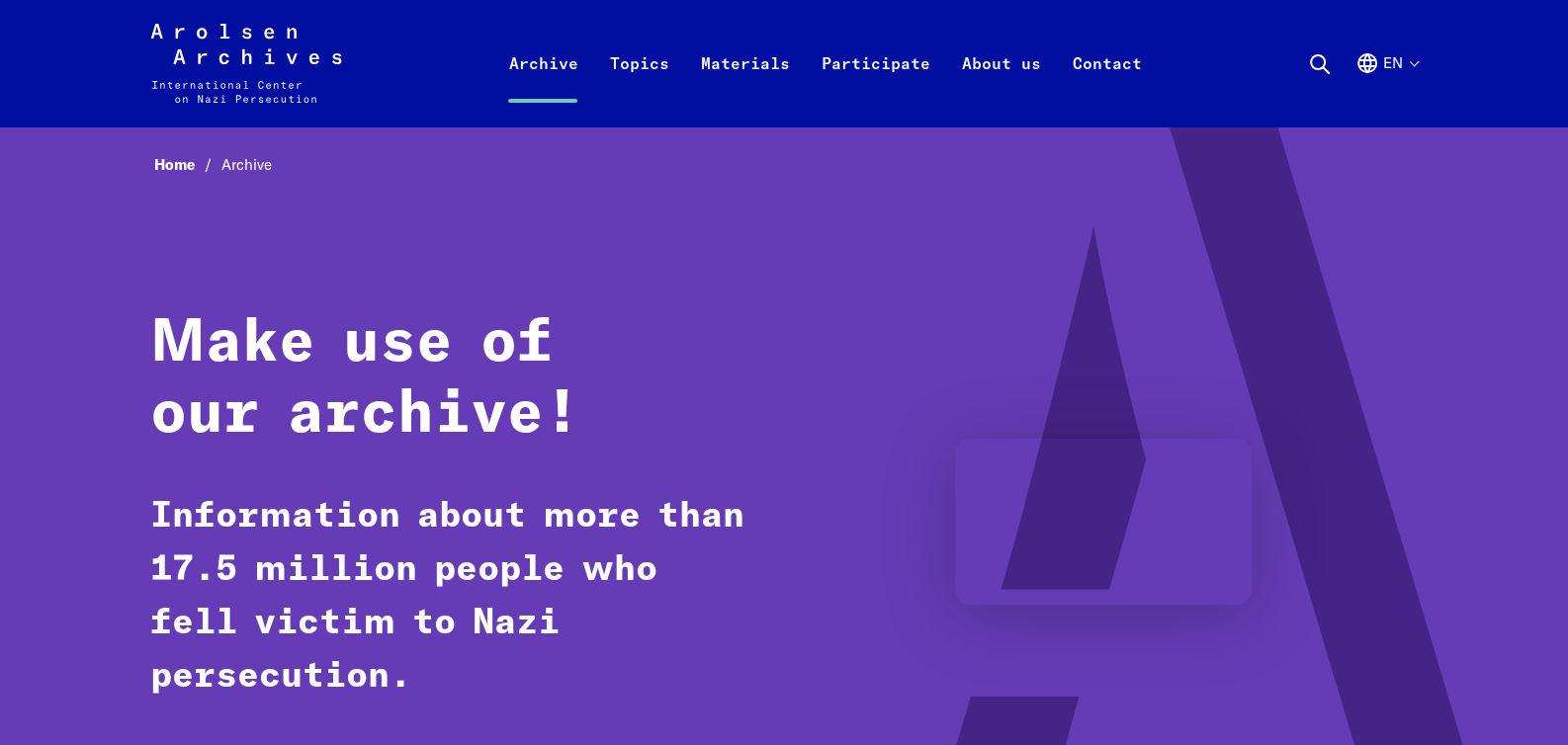 click on "Arolsen Archives - International Center on Nazi Persecution | Return to home page       Archive         Online Search   Inquiry     Inquiry form       Research support   Explore the collection   Research             Topics         News & Events   Dossiers             Materials         Flyers and brochures   Teaching materials   Research publications   Studies   Annual Reports   Terms of use             Participate         #everynamecounts     Projects in schools   Corporate social responsibility   Political involvement   Prominent support       #StolenMemory     What is #StolenMemory?   The Traveling Exhibition   Information for Volunteers   Educational Projects   Online Exhibitions & Poster Exhibitions       arolsen school     Interactive digital learning resources   Participatory and close at hand   Keeping local remembrance alive       Help us search             About us         Profile   Jobs   The team             Contact         Visit   Exhibitions   Press     Press photos   Press contact" at bounding box center (783, 63) 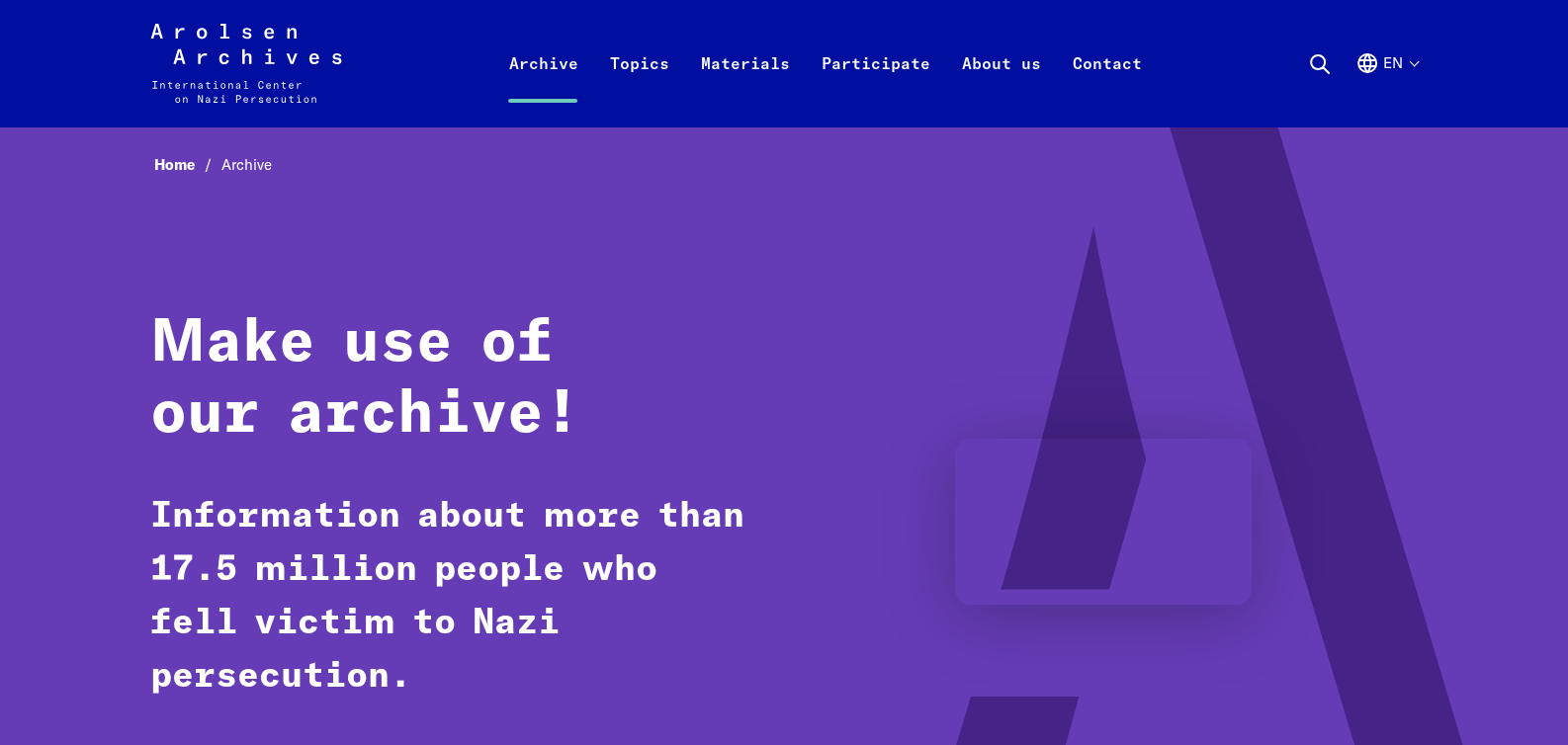 click 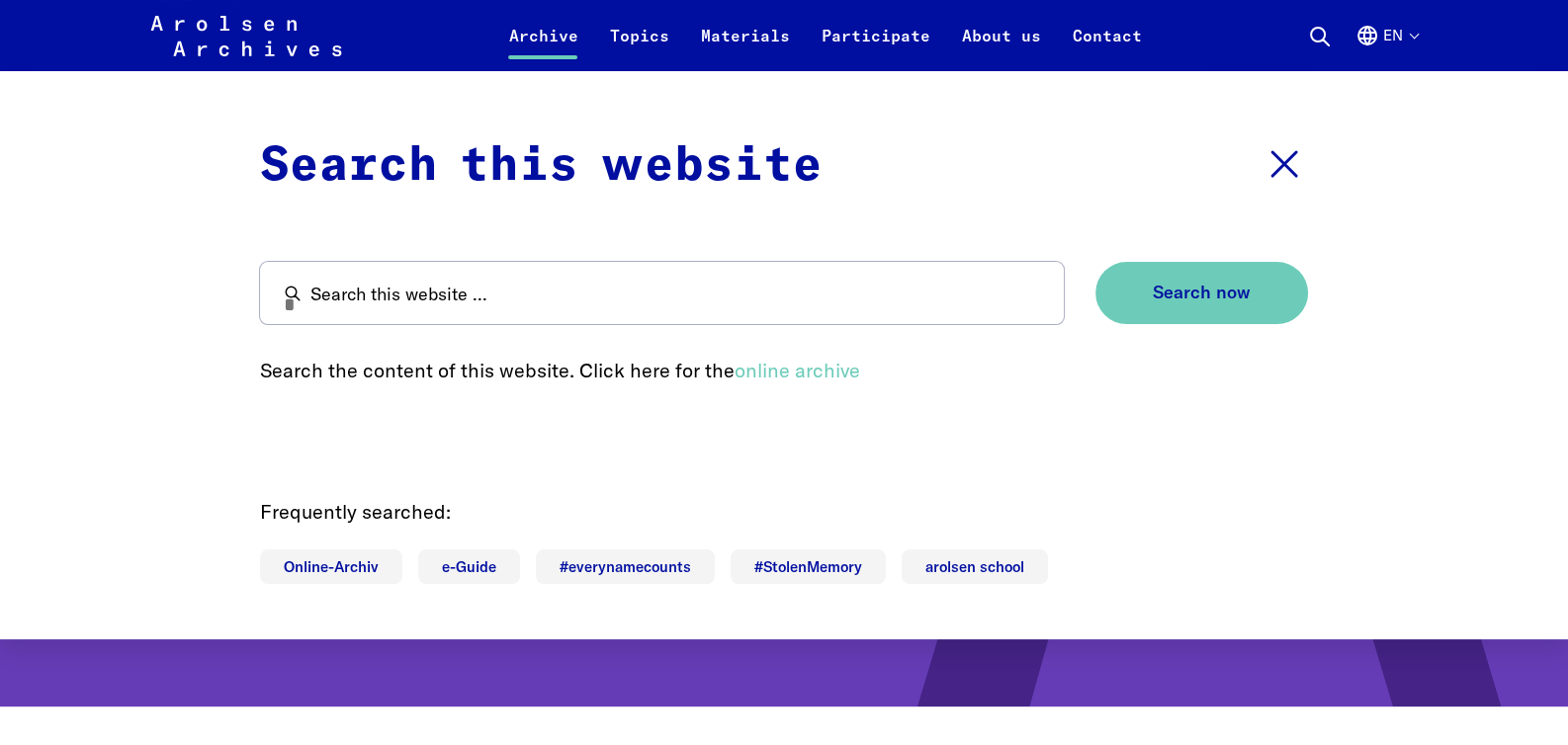 scroll, scrollTop: 207, scrollLeft: 0, axis: vertical 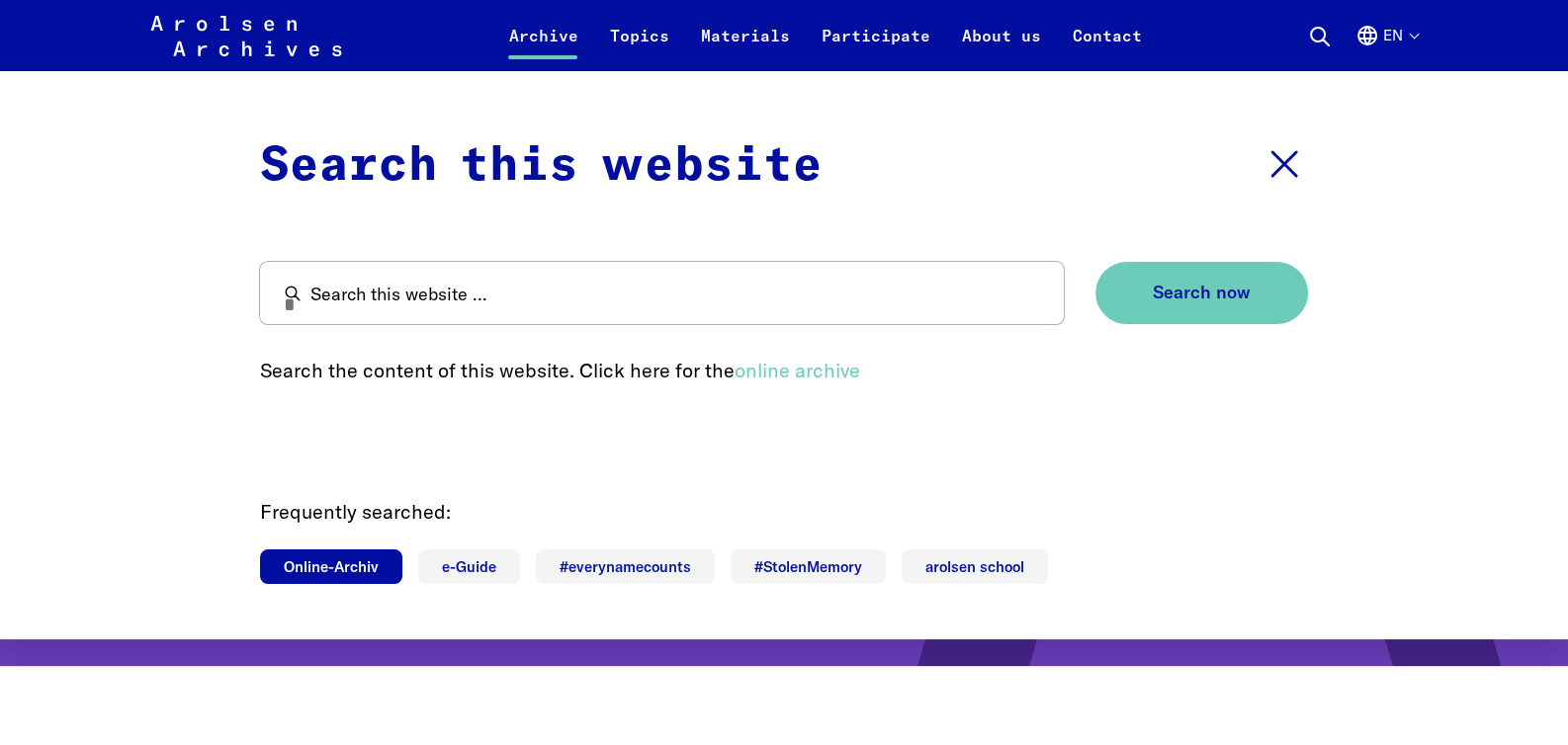 click on "Online-Archiv" at bounding box center [331, 566] 